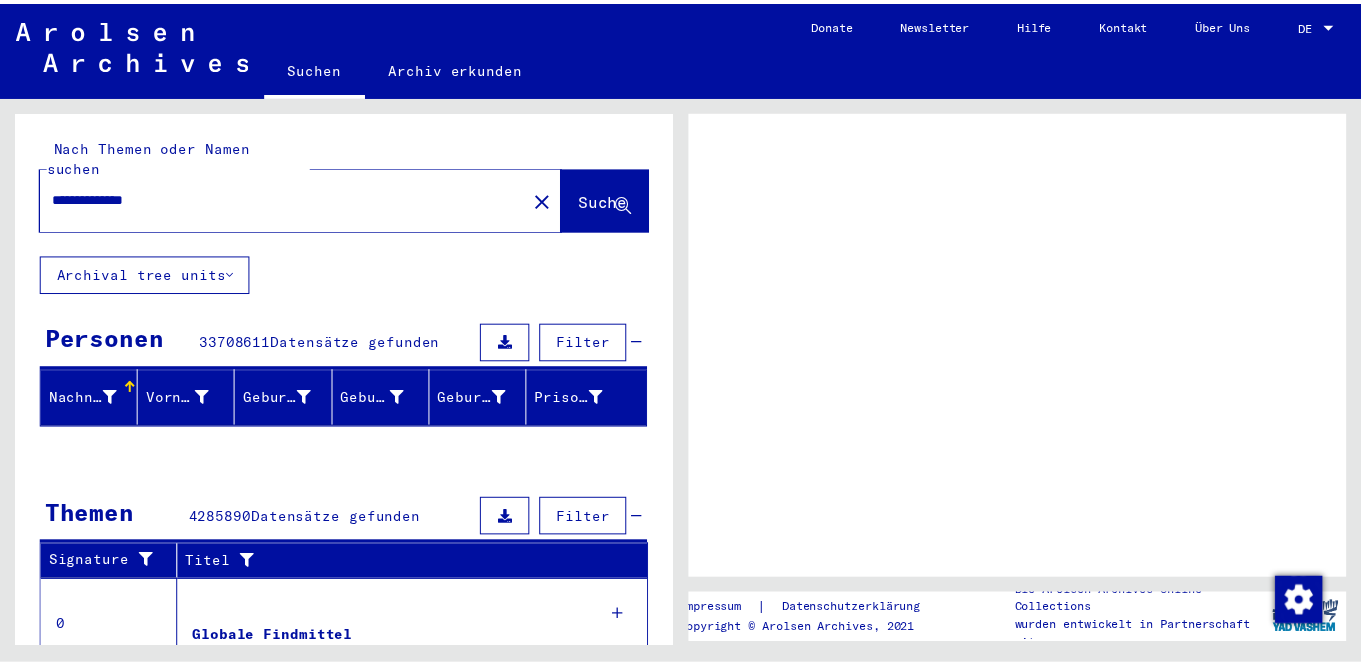 scroll, scrollTop: 0, scrollLeft: 0, axis: both 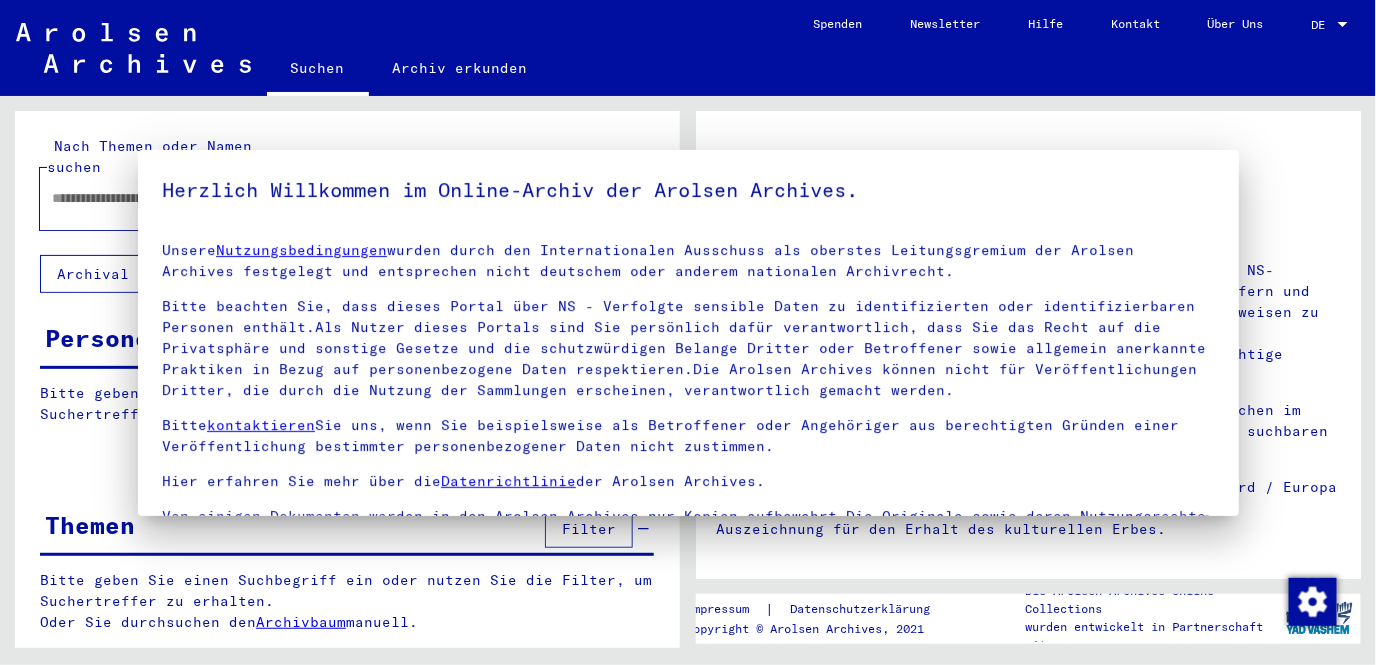 type on "**********" 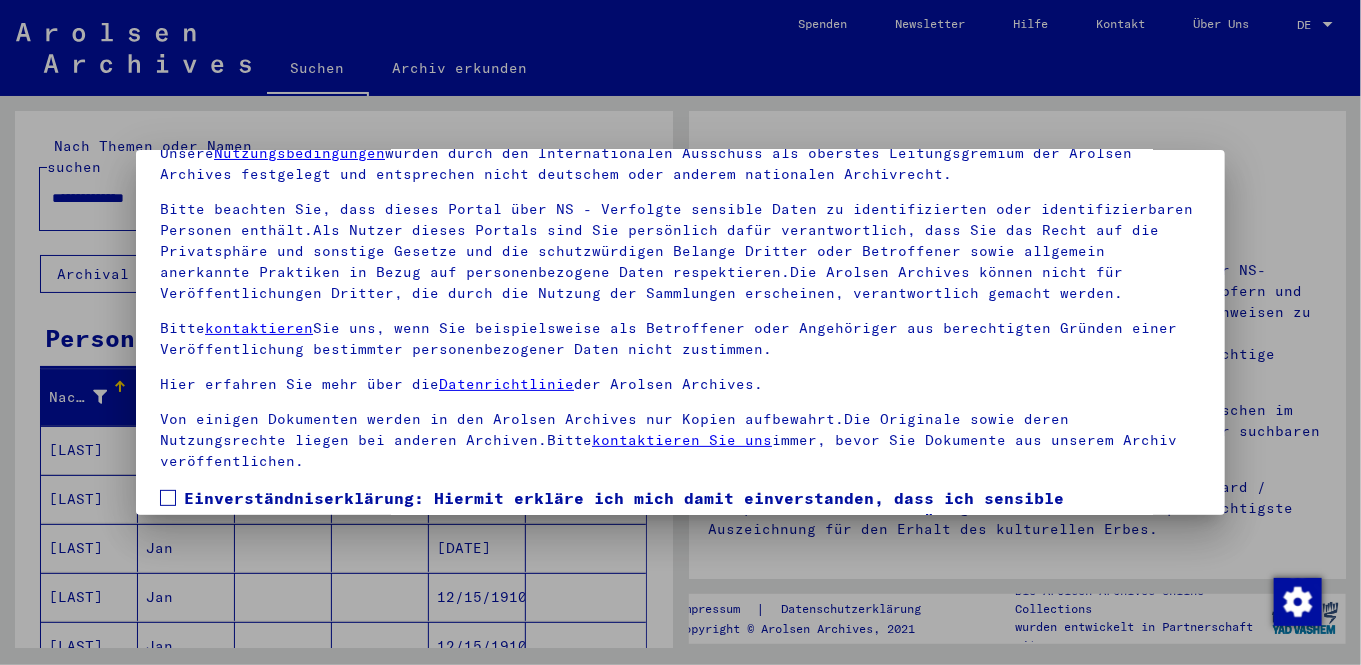scroll, scrollTop: 166, scrollLeft: 0, axis: vertical 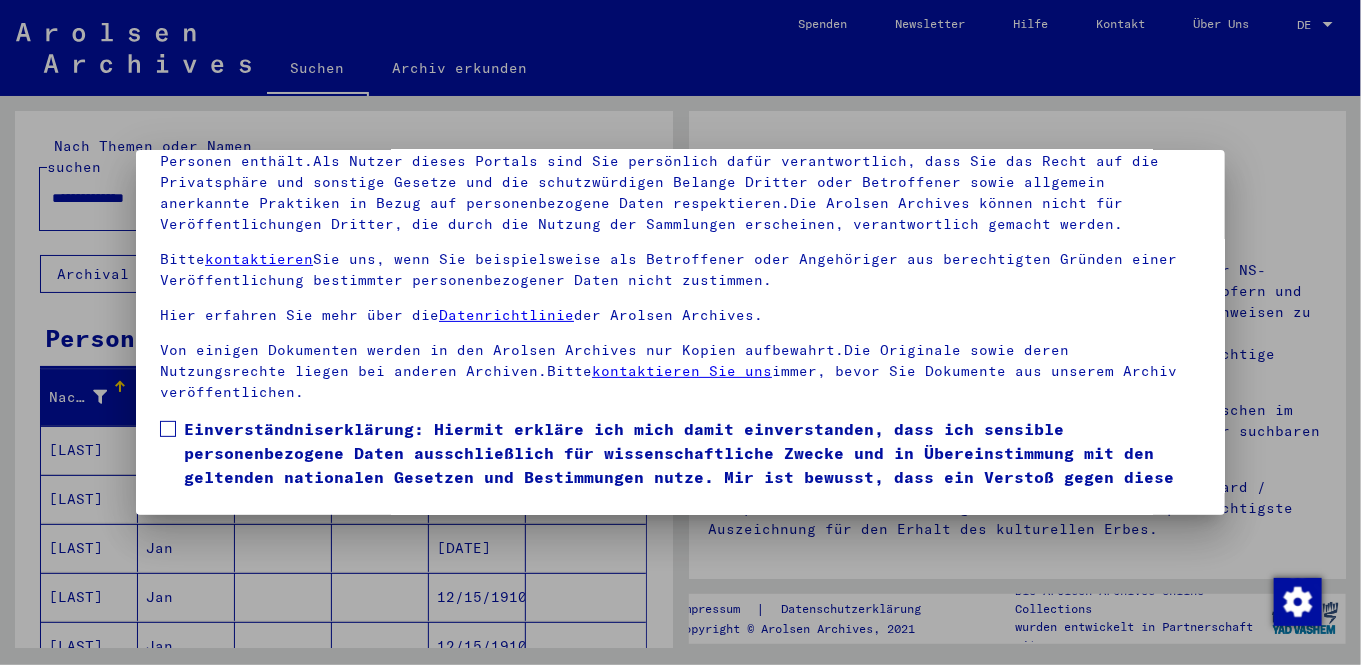 click at bounding box center [168, 429] 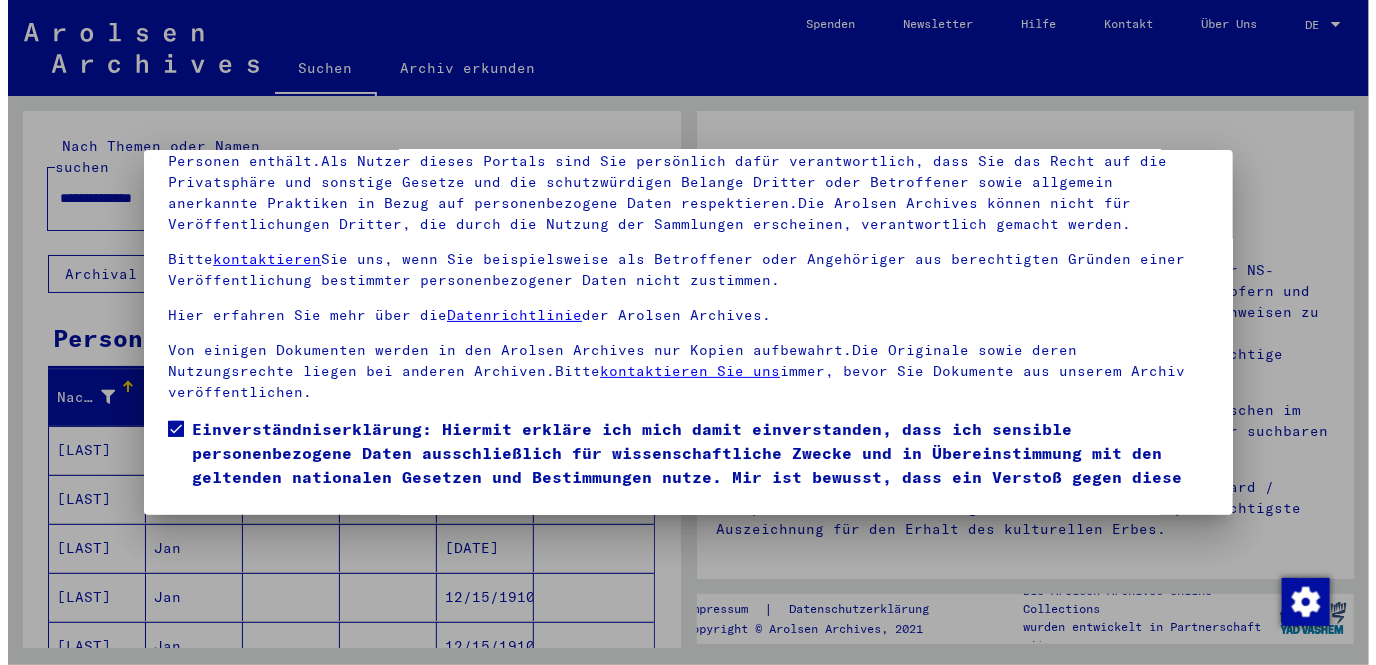 scroll, scrollTop: 46, scrollLeft: 0, axis: vertical 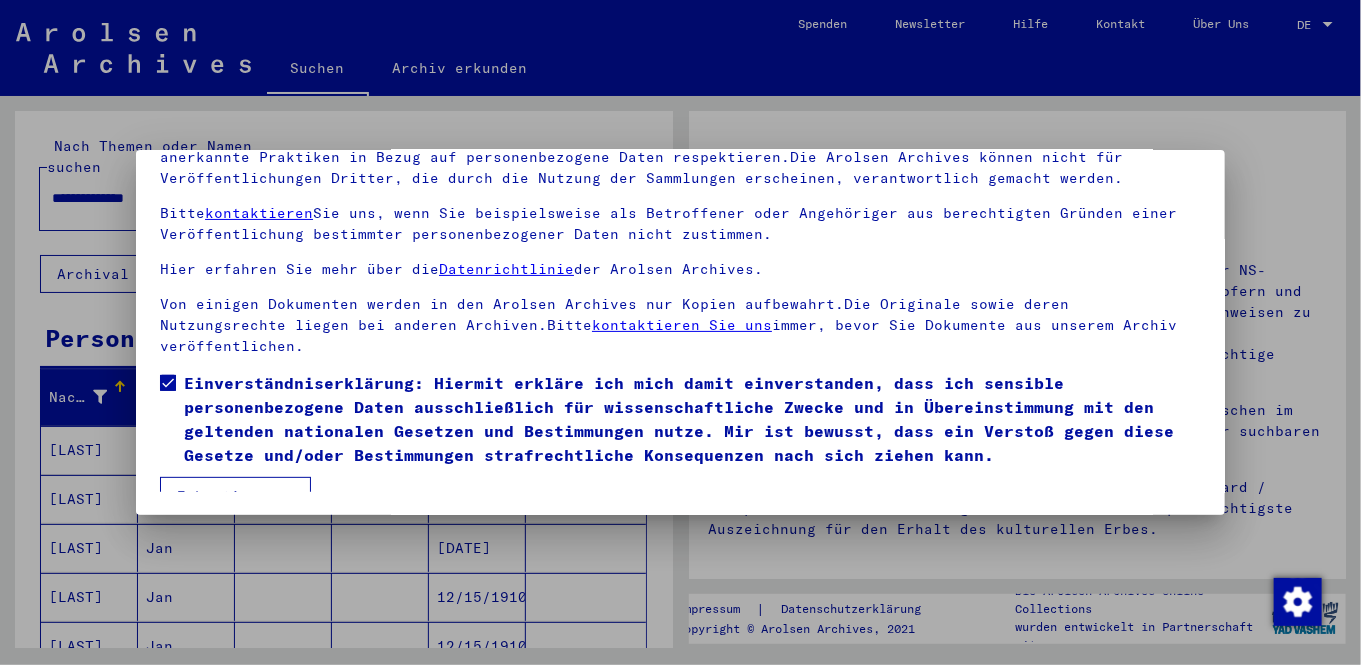 click on "Ich stimme zu" at bounding box center (235, 496) 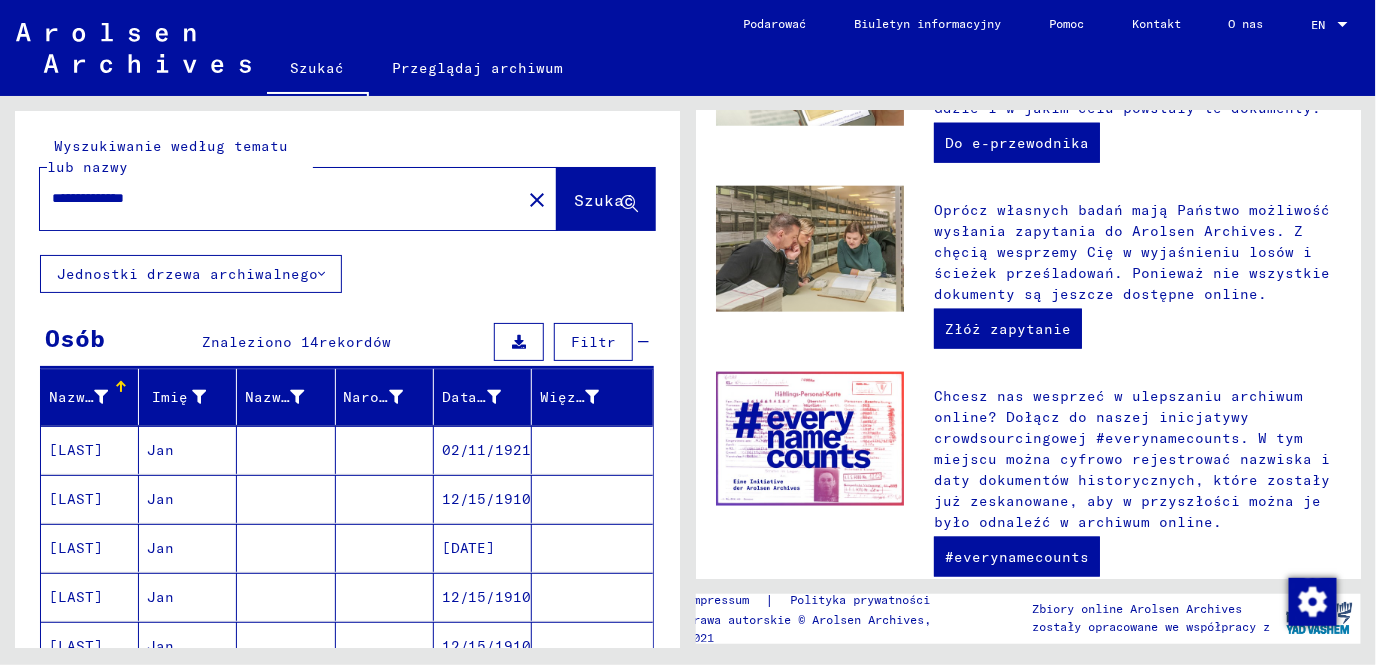 scroll, scrollTop: 653, scrollLeft: 0, axis: vertical 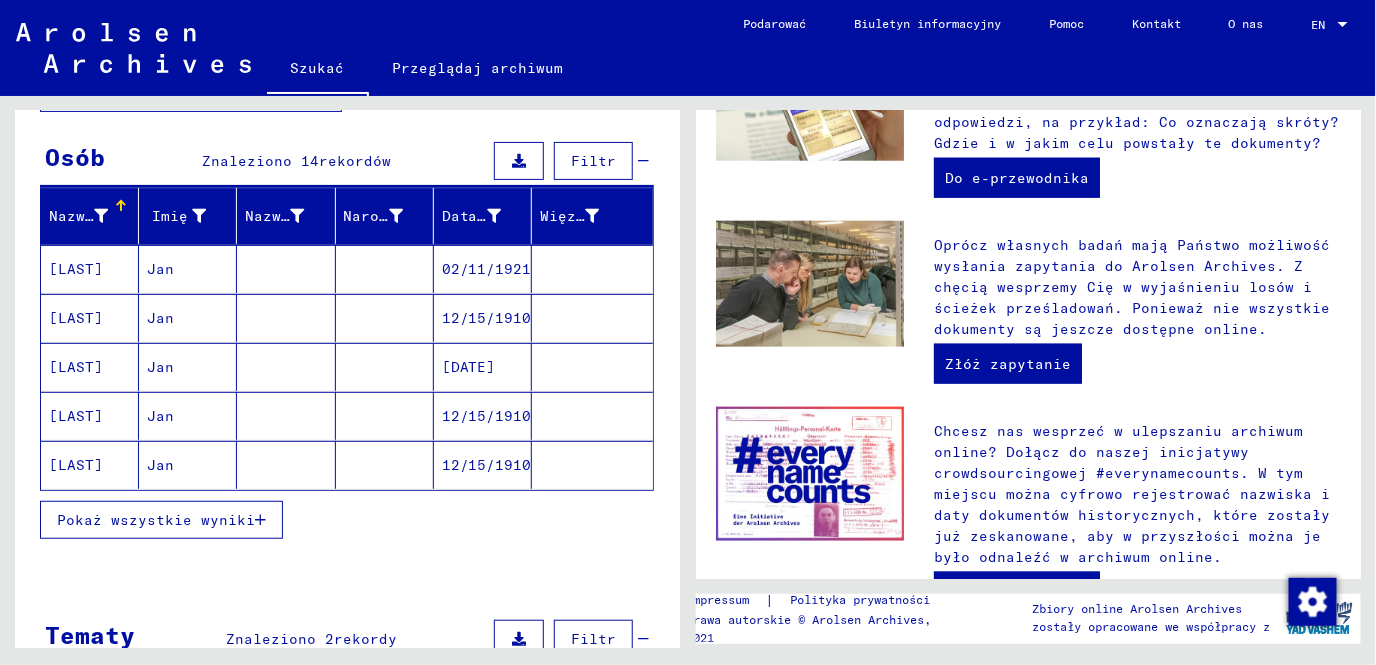 click on "Pokaż wszystkie wyniki" at bounding box center (161, 520) 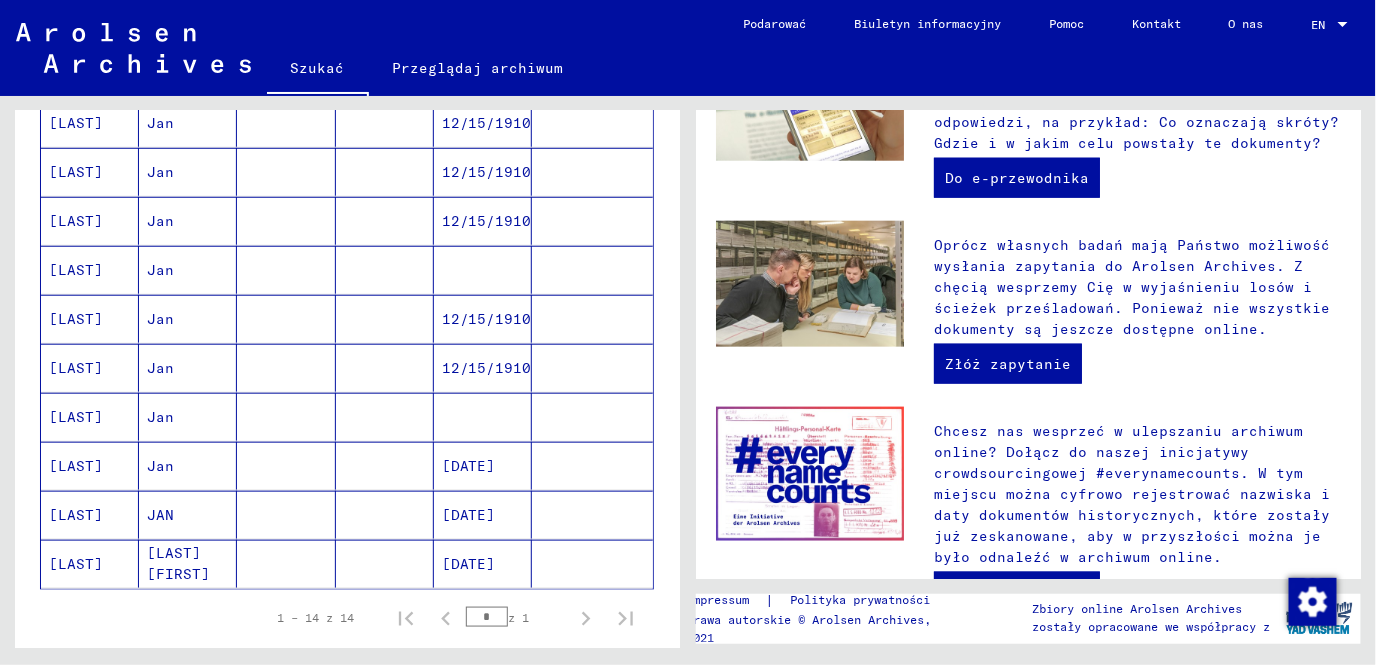 scroll, scrollTop: 513, scrollLeft: 0, axis: vertical 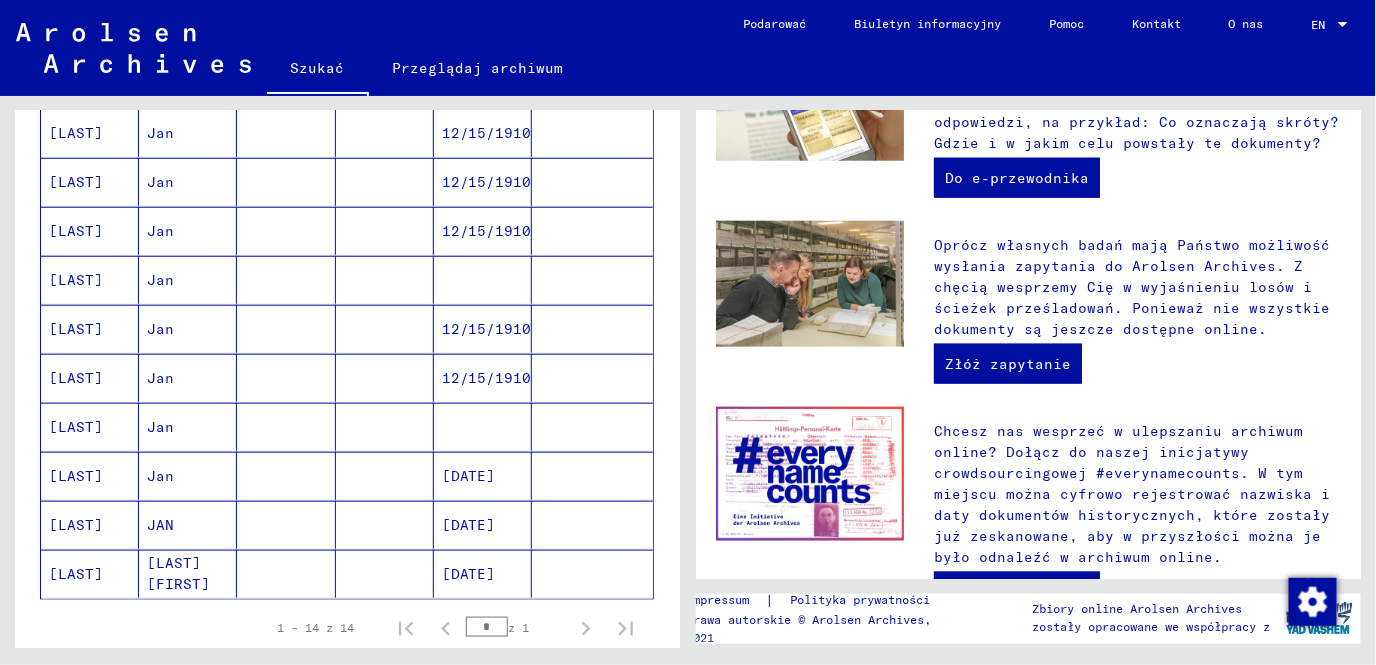 click on "Jan" at bounding box center (188, 476) 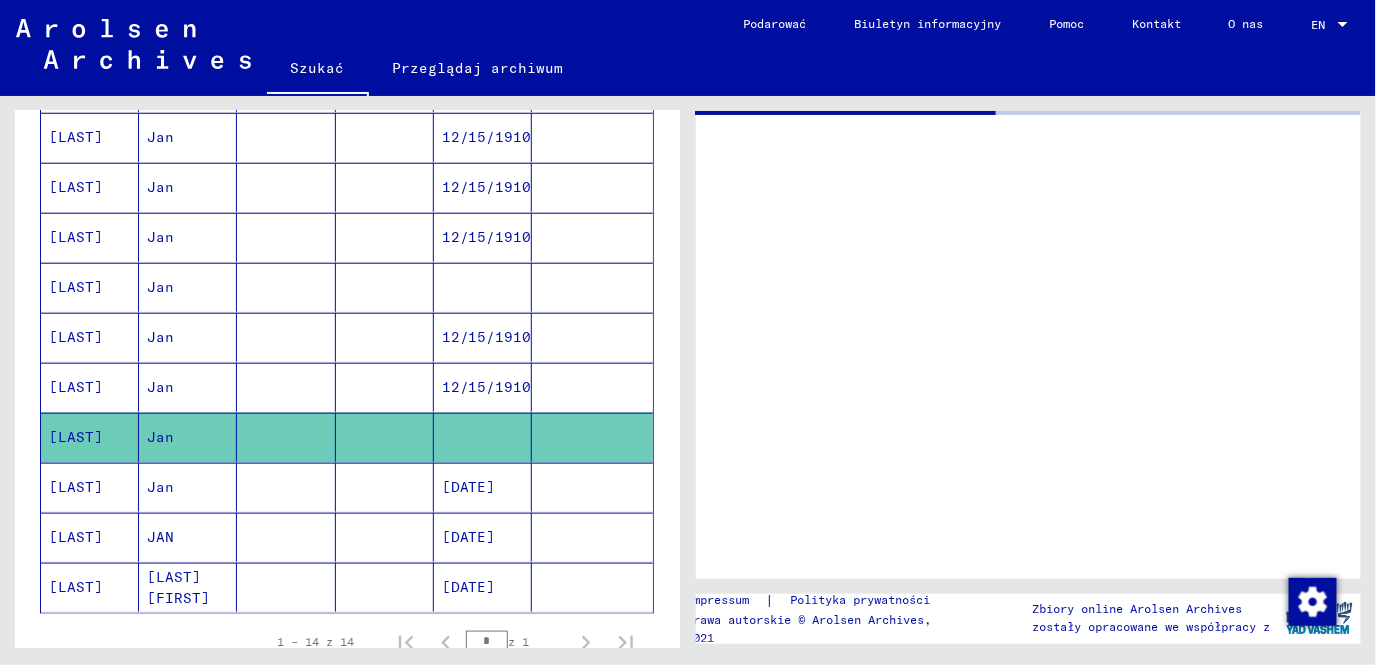 scroll, scrollTop: 0, scrollLeft: 0, axis: both 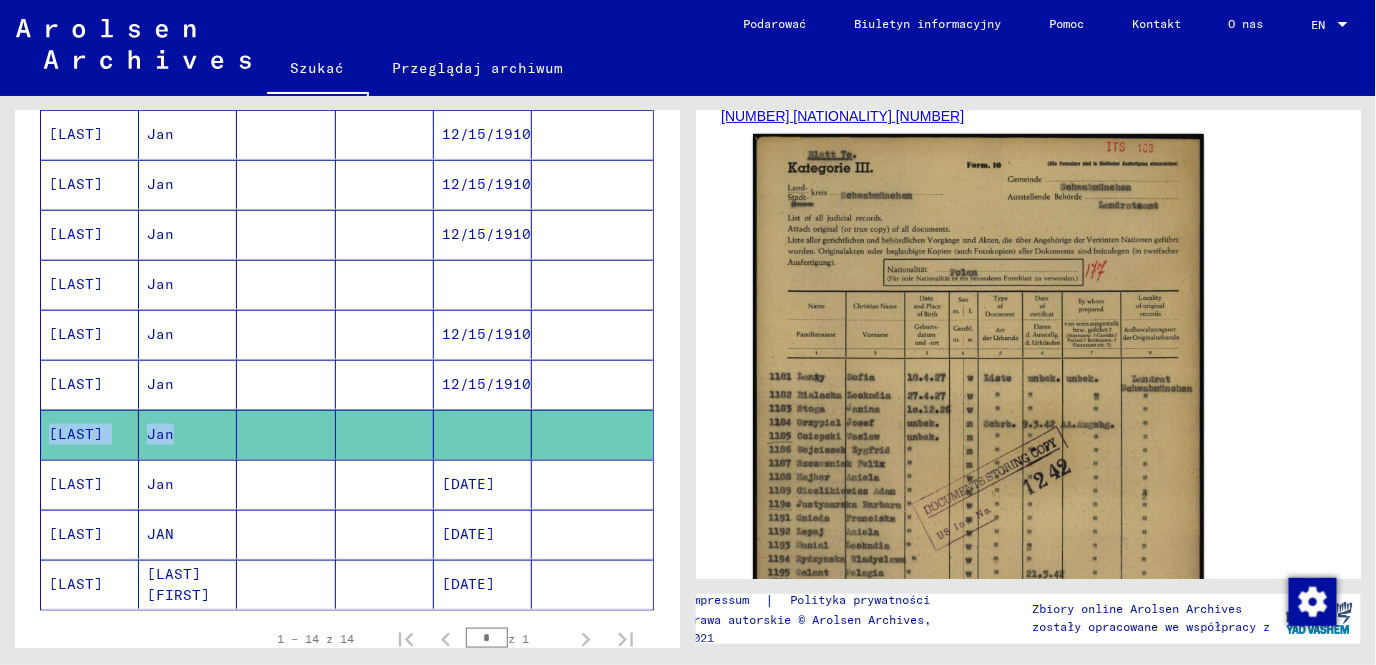 drag, startPoint x: 662, startPoint y: 436, endPoint x: 666, endPoint y: 393, distance: 43.185646 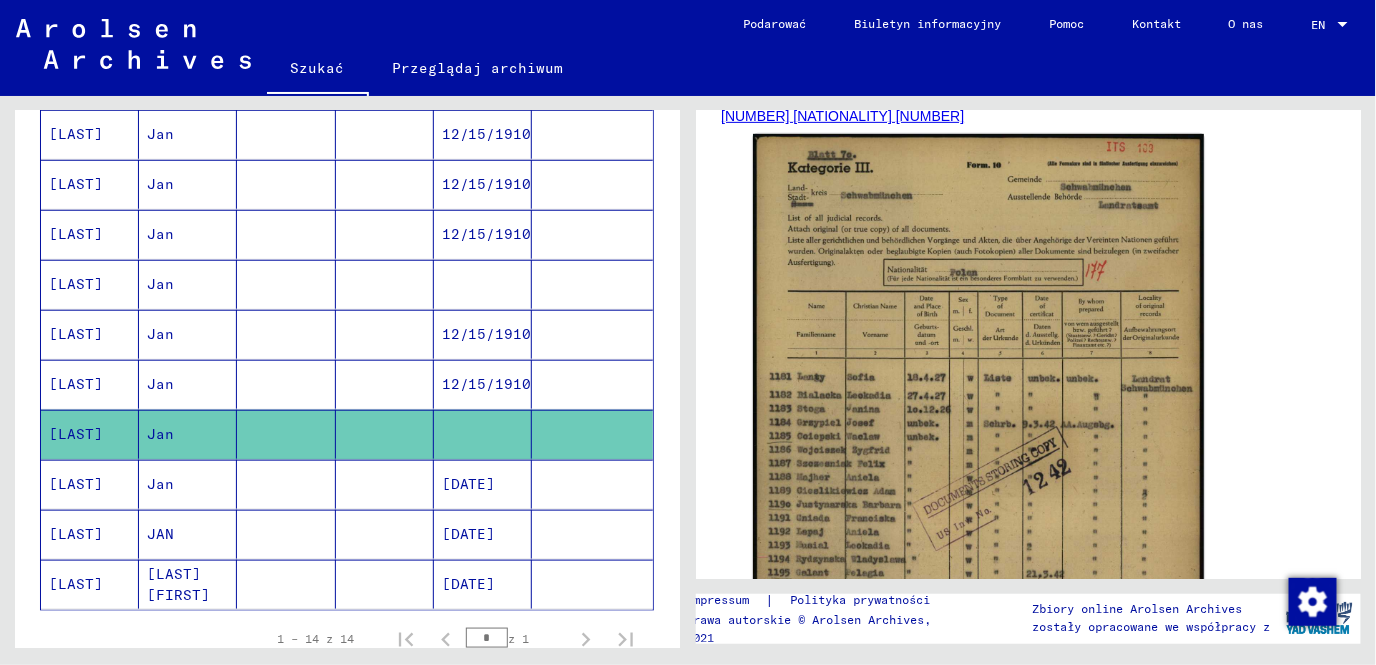 drag, startPoint x: 666, startPoint y: 393, endPoint x: 682, endPoint y: 472, distance: 80.60397 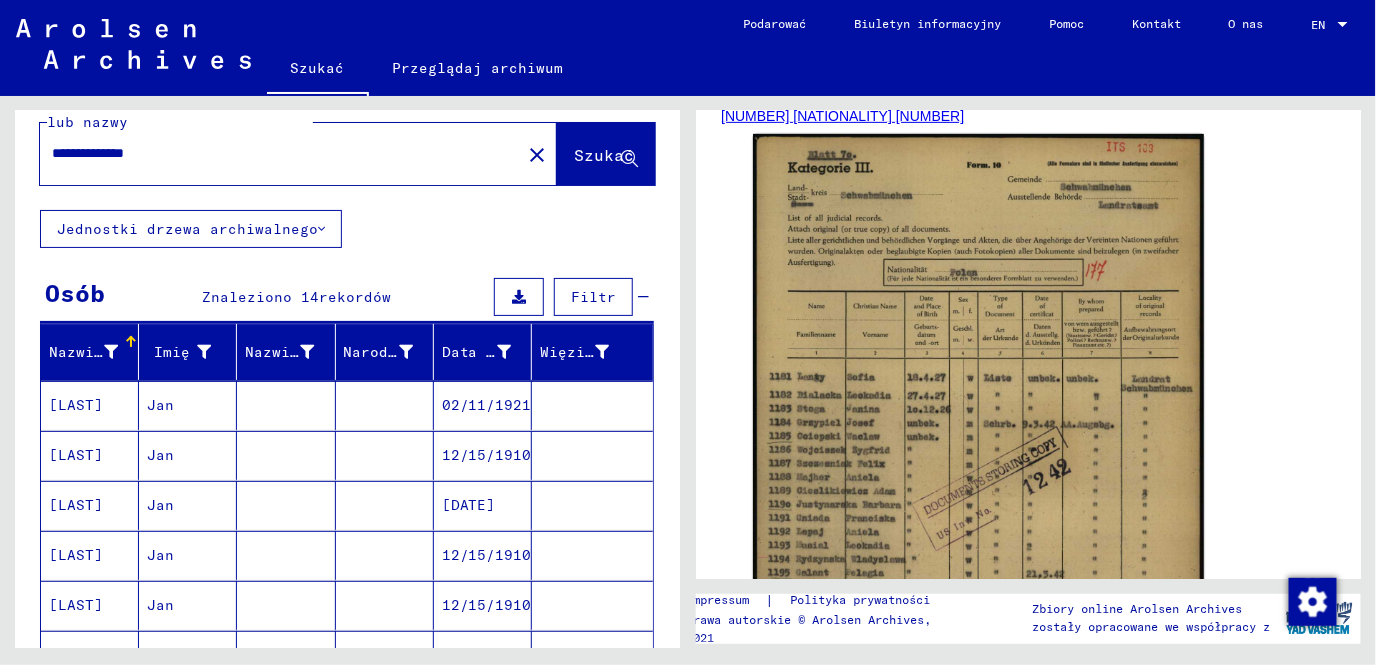 scroll, scrollTop: 0, scrollLeft: 0, axis: both 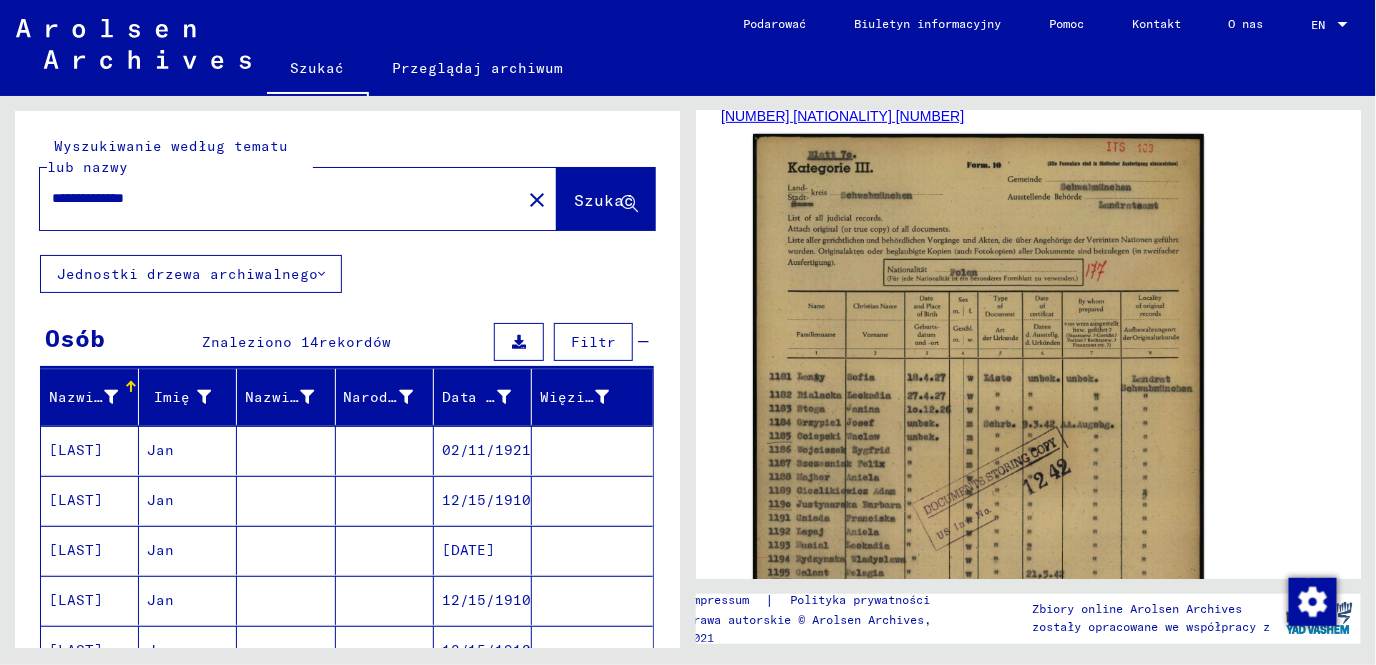 click on "**********" 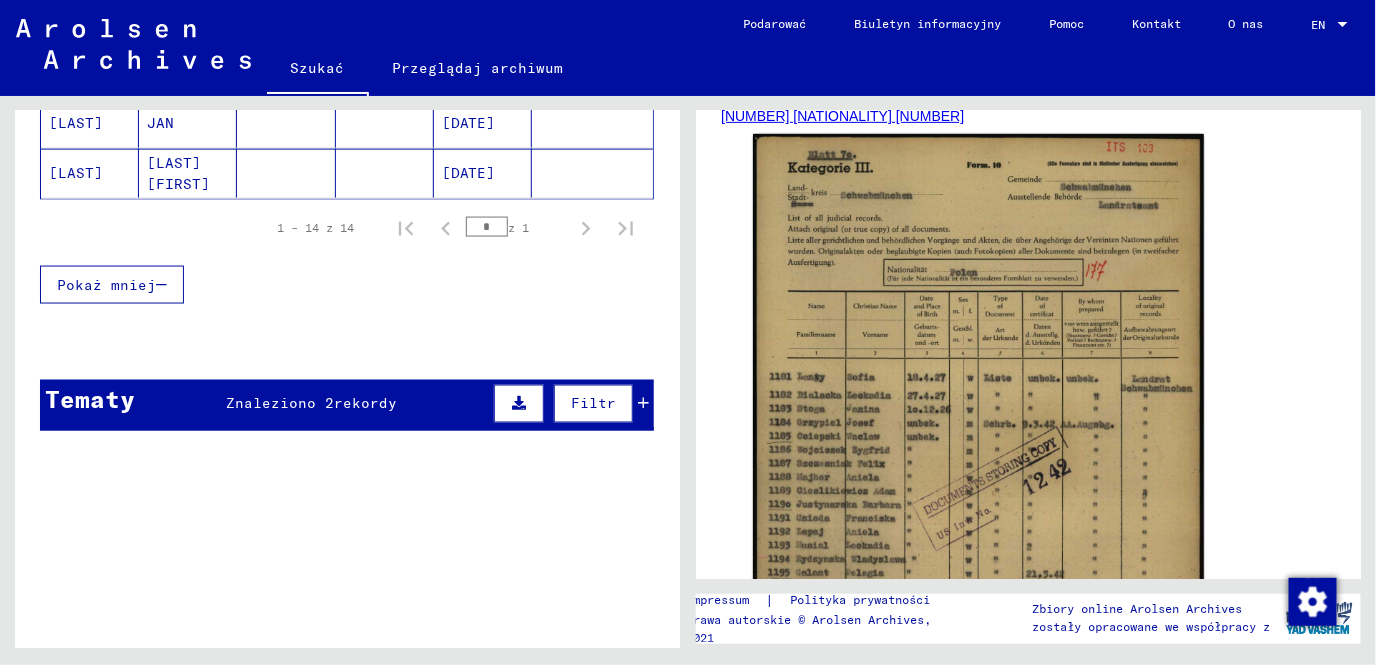 scroll, scrollTop: 947, scrollLeft: 0, axis: vertical 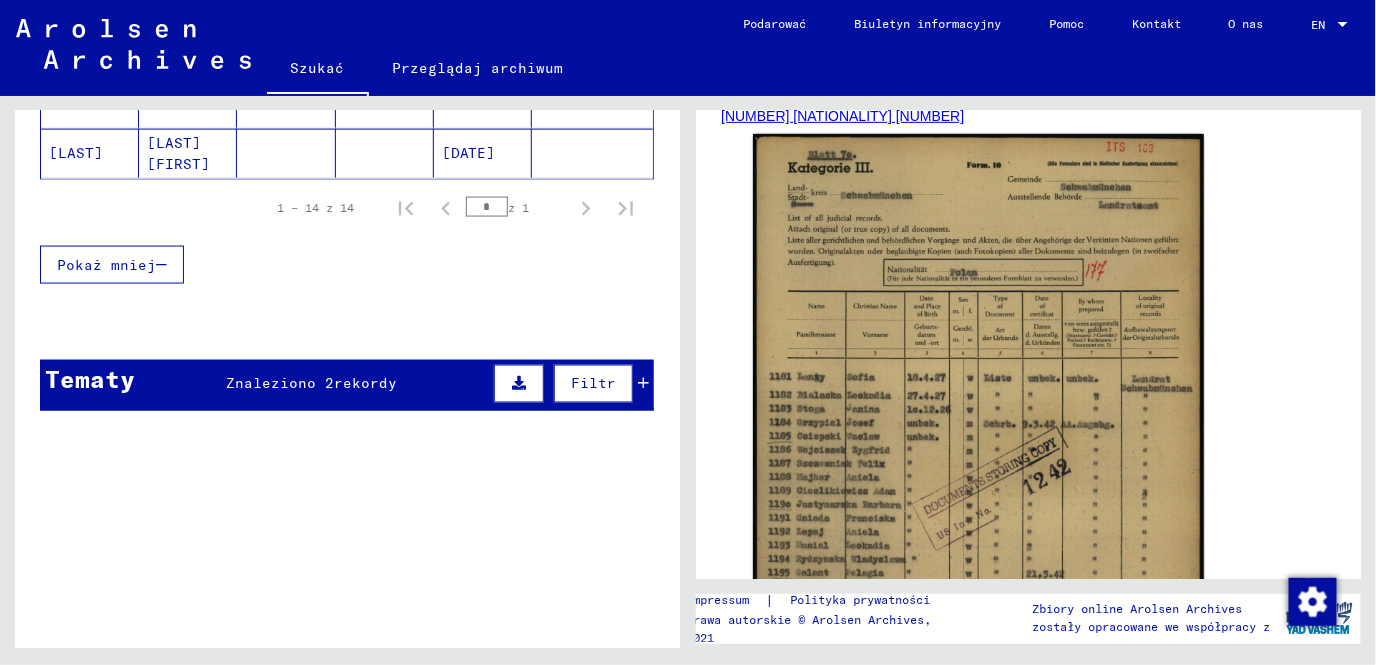 click on "Znaleziono 2" at bounding box center [281, 384] 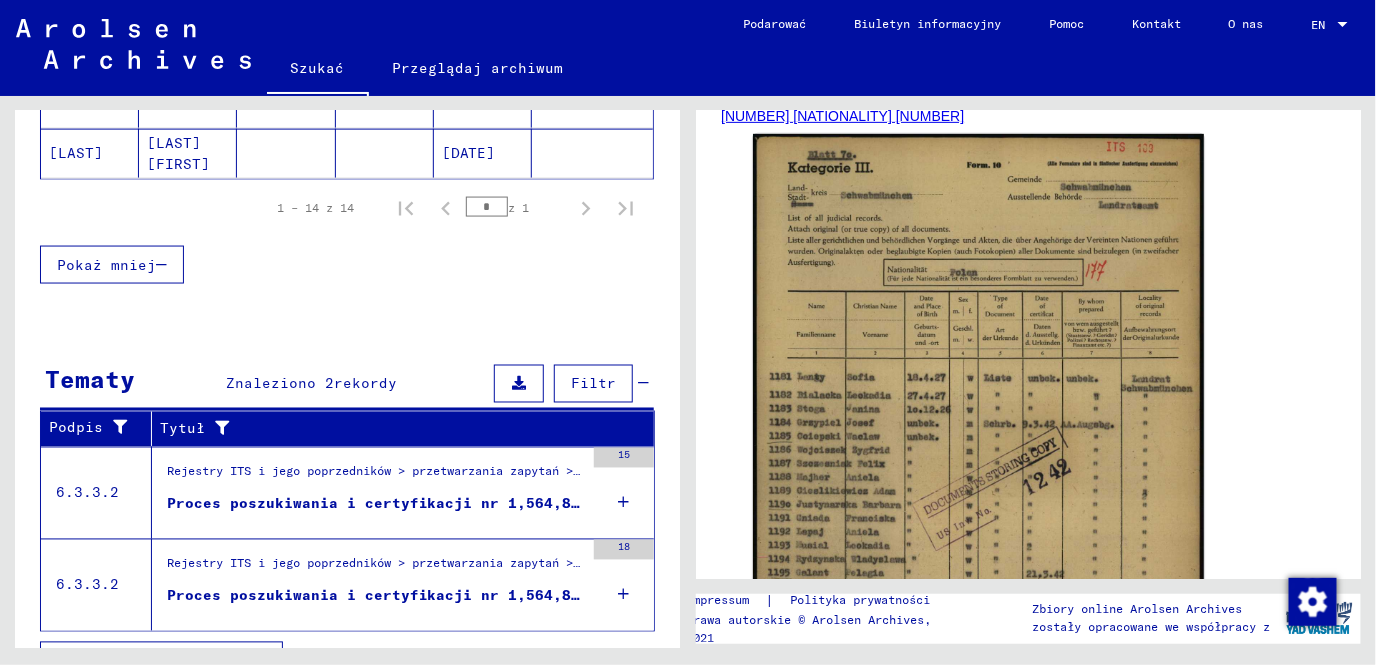 click on "Proces poszukiwania i certyfikacji nr 1,564,880 dla [LAST], [FIRST] ur. [DATE]" at bounding box center (375, 504) 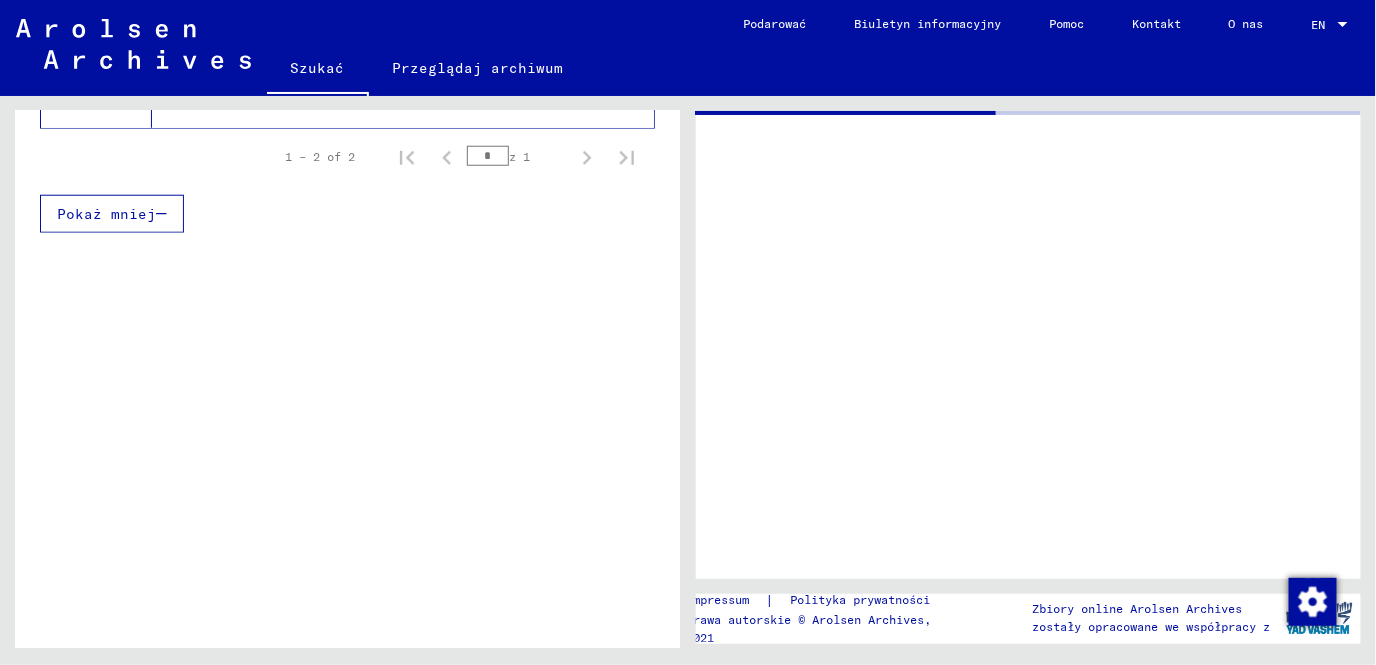scroll, scrollTop: 0, scrollLeft: 0, axis: both 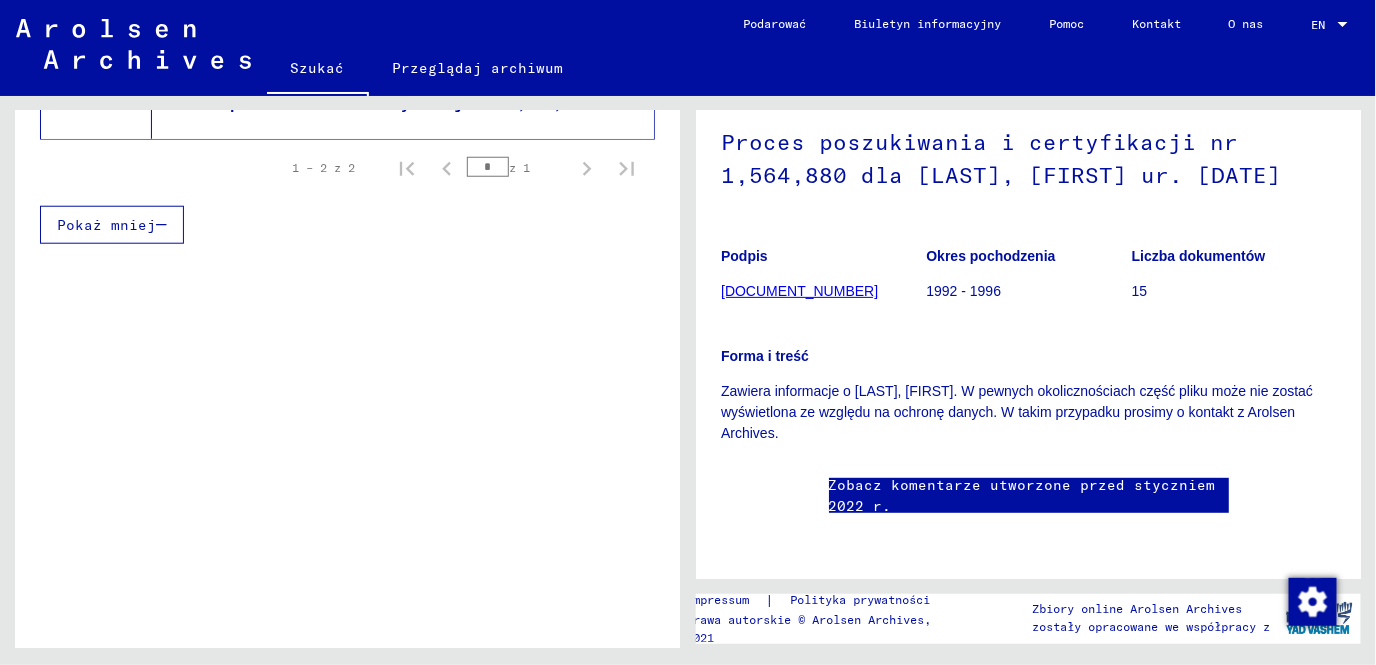 click on "Zobacz komentarze utworzone przed styczniem 2022 r." 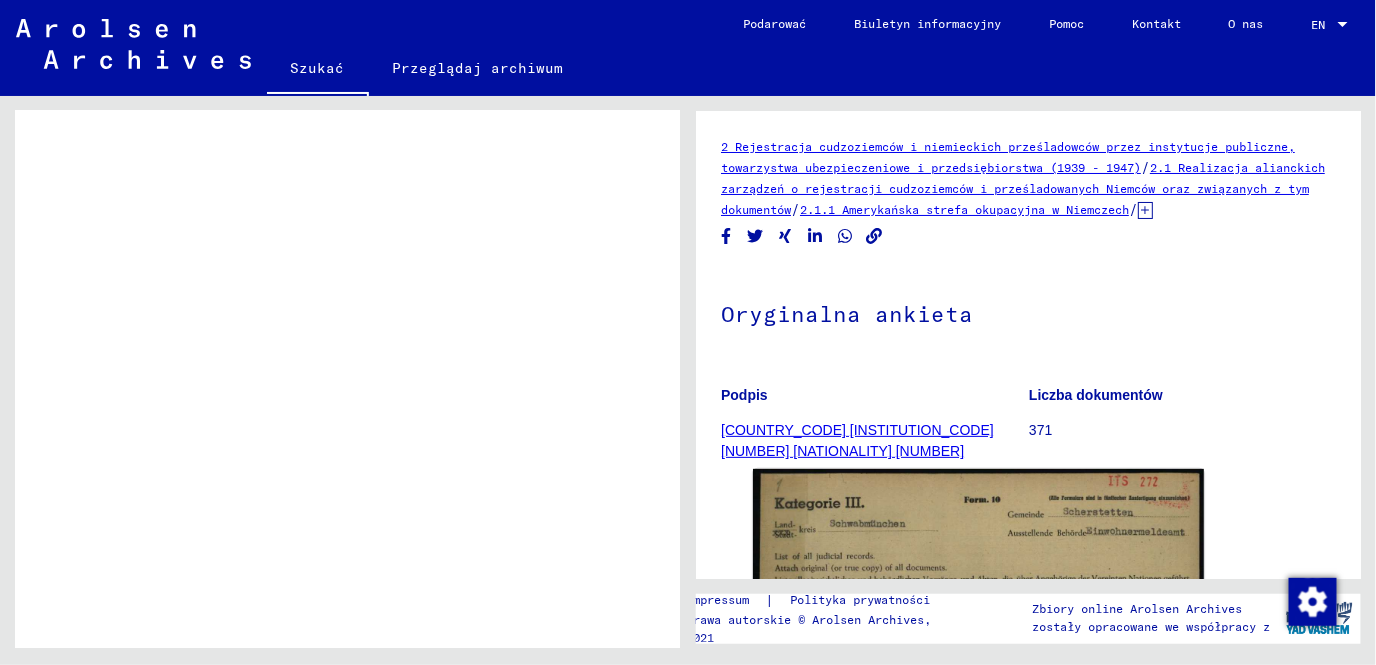 scroll, scrollTop: 396, scrollLeft: 0, axis: vertical 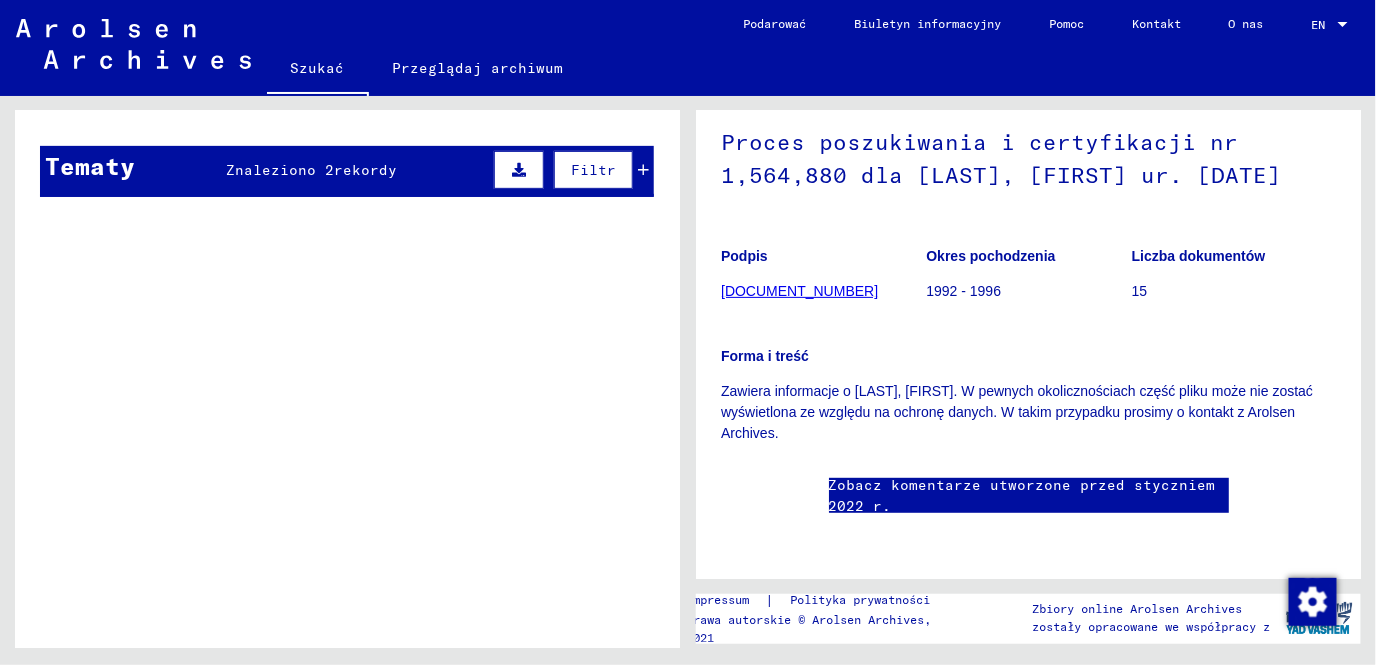 click on "6 Akta ITS i jego poprzedników   /   6.3 Rozpatrywanie zapytań   /   6.3.3 Akta spraw ITS od 1947 r.   /   6.3.3.2 T/D-Fallablage   /   Such- und Bescheinigungsvorgänge mit den (T/D-) Nummern von 1.500.000 bis 1.749.999   /   Such- und Bescheinigungsvorgänge mit den (T/D-) Nummern von 1.564.500 bis 1.564.999   /  Proces poszukiwania i certyfikacji nr 1,564,880 dla [LAST], [FIRST] ur. [DATE]  Podpis [DOCUMENT_NUMBER] Okres pochodzenia 1992 - 1996 Liczba dokumentów 15 Forma i treść Zawiera informacje o [LAST], [FIRST]. W pewnych okolicznościach część pliku może nie zostać wyświetlona ze względu na ochronę danych. W takim przypadku prosimy o kontakt z Arolsen Archives. Zobacz komentarze utworzone przed styczniem 2022 r." 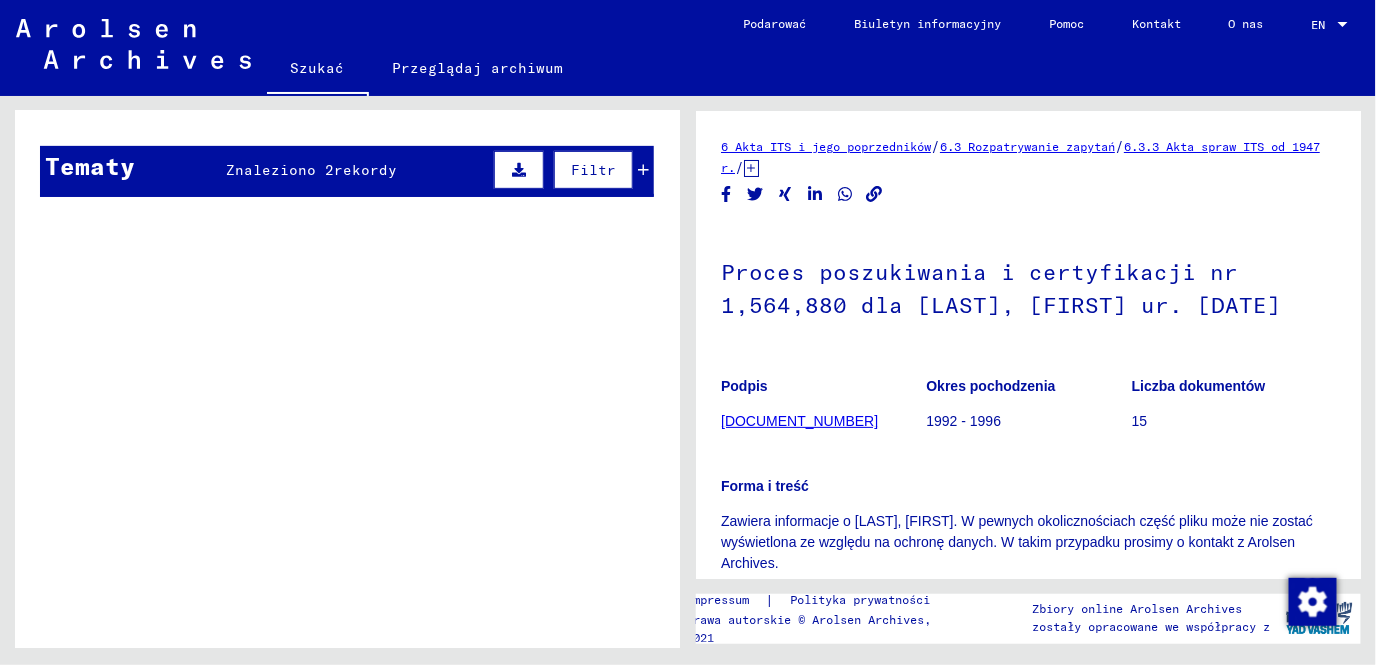 click on "6.3.3 Akta spraw ITS od 1947 r." 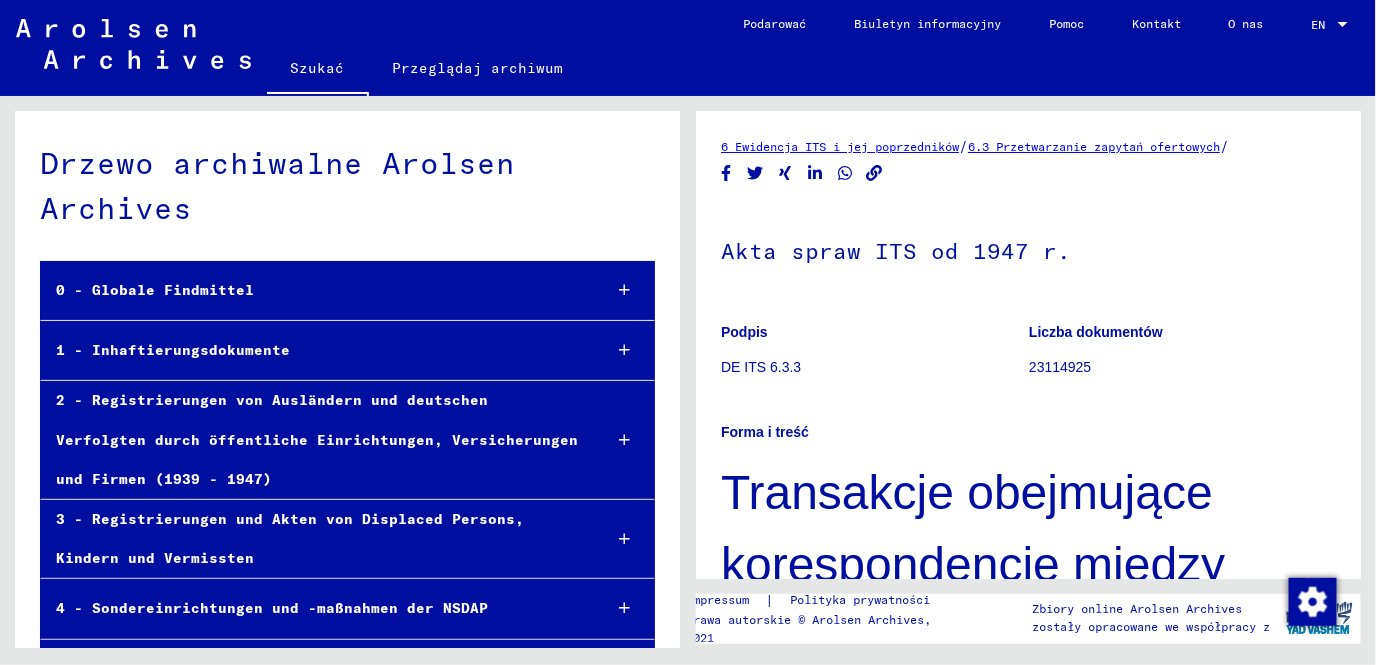scroll, scrollTop: 773, scrollLeft: 0, axis: vertical 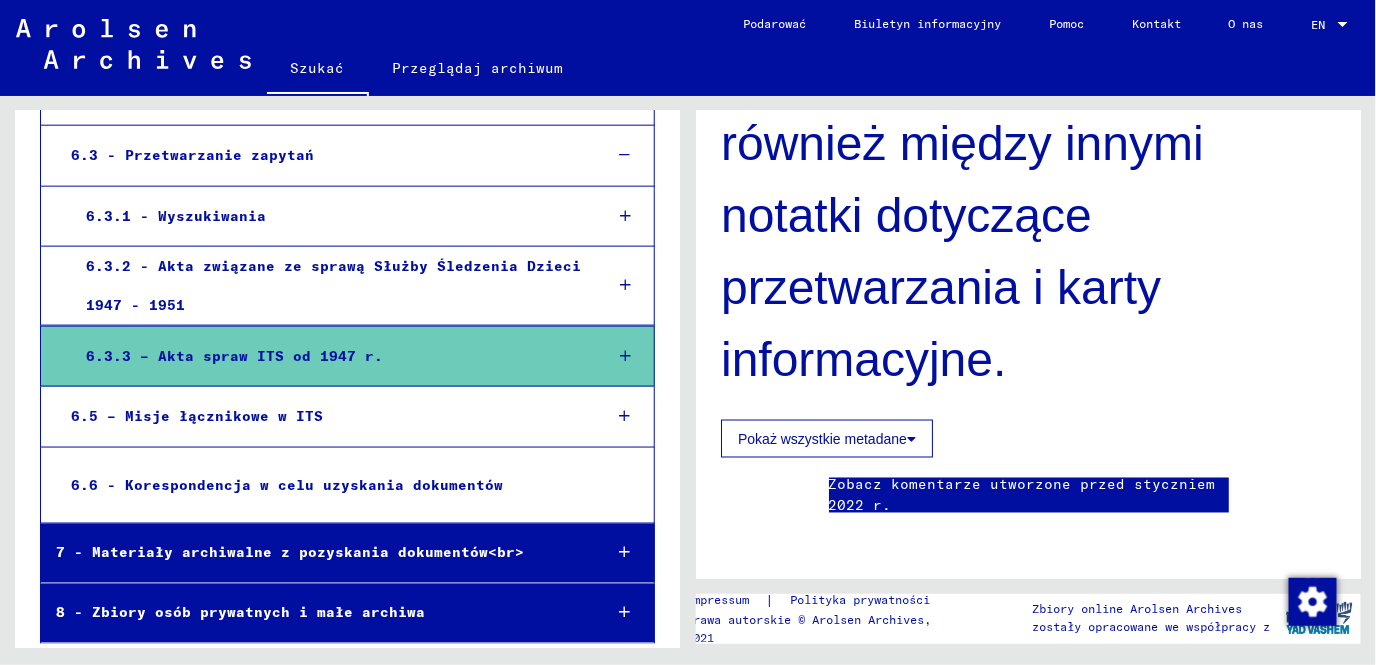 click on "6 Ewidencja ITS i jej poprzedników   /   6.3 Przetwarzanie zapytań ofertowych   /  Akta spraw ITS od 1947 r.  Podpis [COUNTRY_CODE] [INSTITUTION_CODE] [REGION_CODE] Liczba dokumentów 23114925 Forma i treść Transakcje obejmujące korespondencję między organami publicznymi lub osobami prywatnymi a ITS dotyczącą kilku osób (list), których losy ITS miały kontrolować. Zawiera również między innymi notatki dotyczące przetwarzania i karty informacyjne. Pokaż wszystkie metadane  Zobacz komentarze utworzone przed styczniem 2022 r." 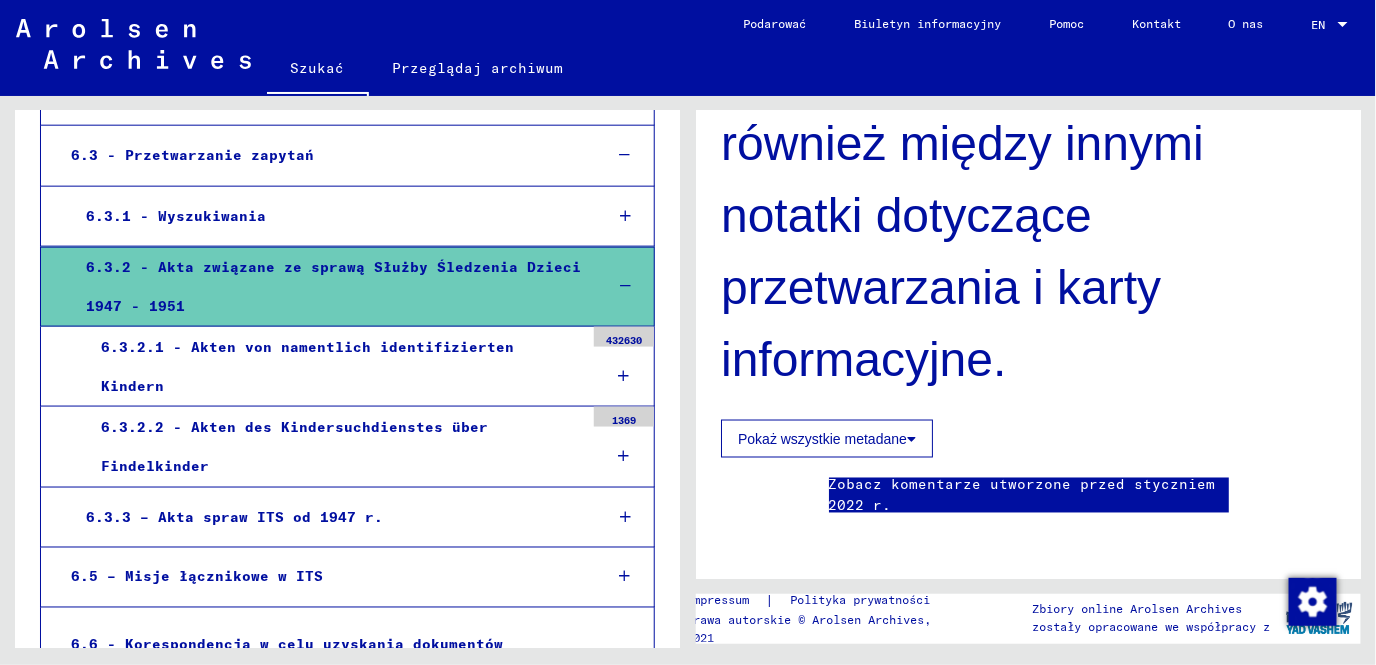 scroll, scrollTop: 778, scrollLeft: 0, axis: vertical 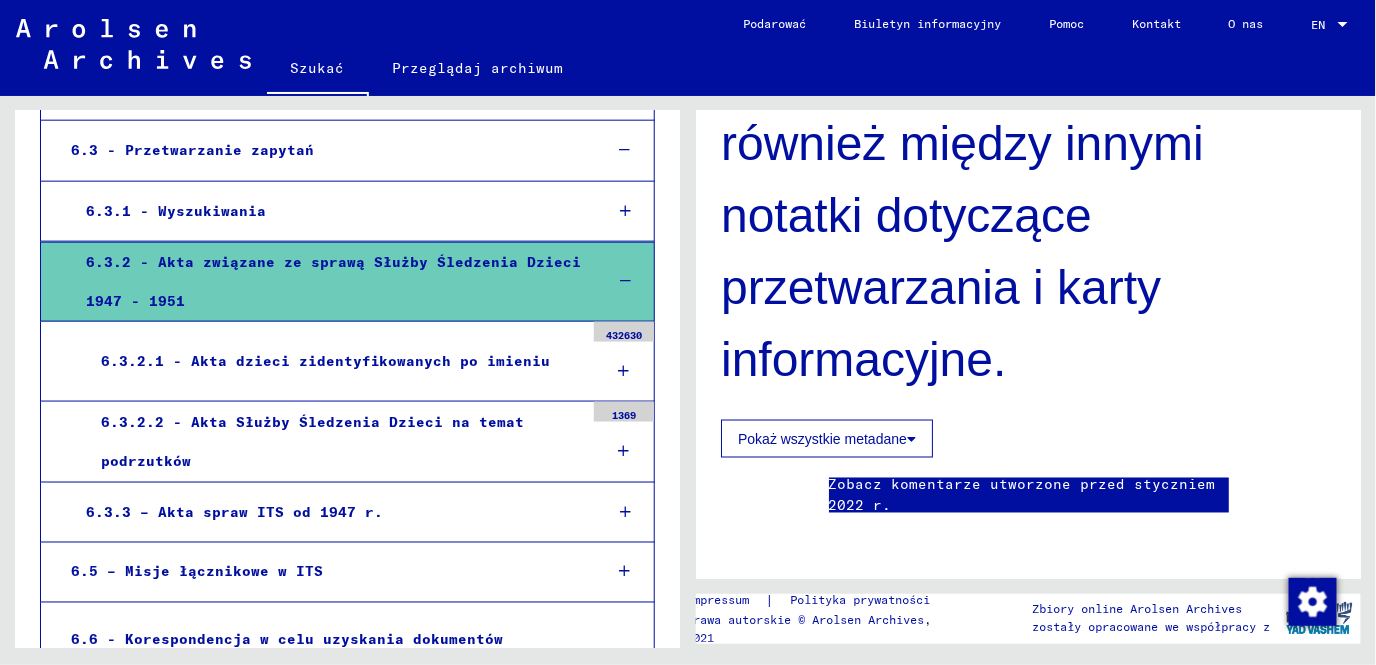 click on "6.3 - Przetwarzanie zapytań" at bounding box center (321, 150) 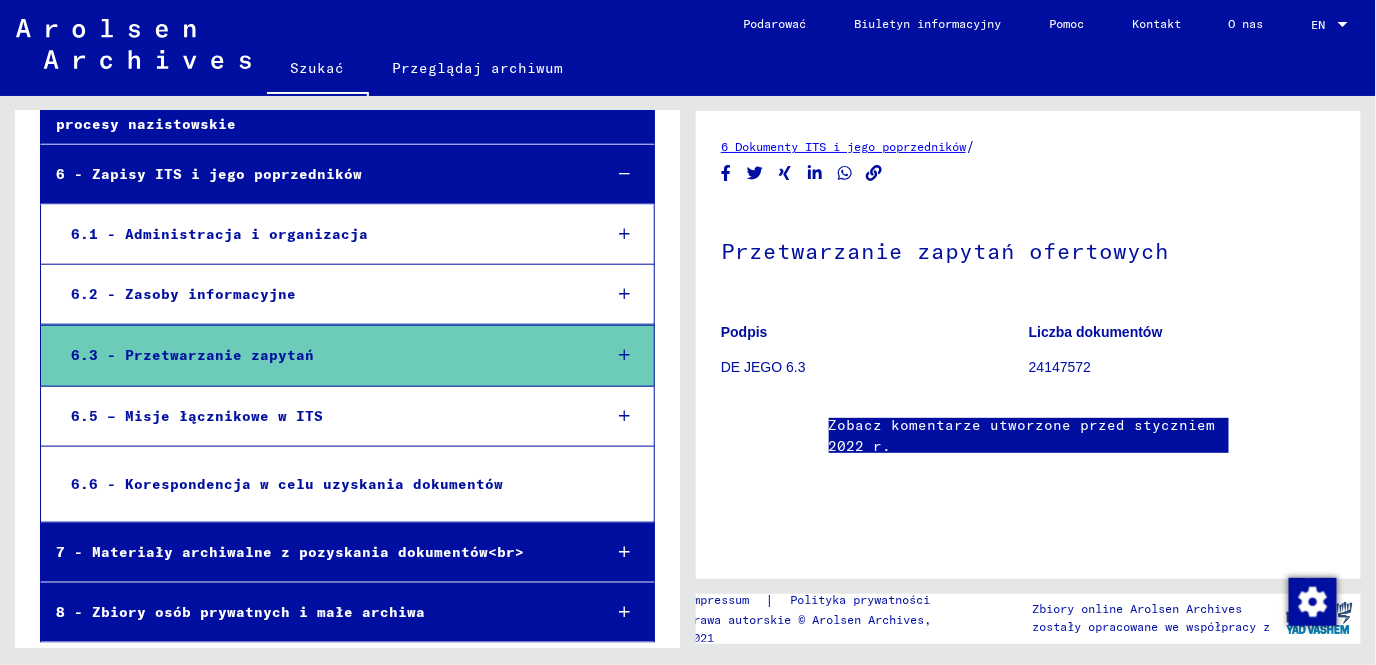 click on "6.3 - Przetwarzanie zapytań" at bounding box center (321, 355) 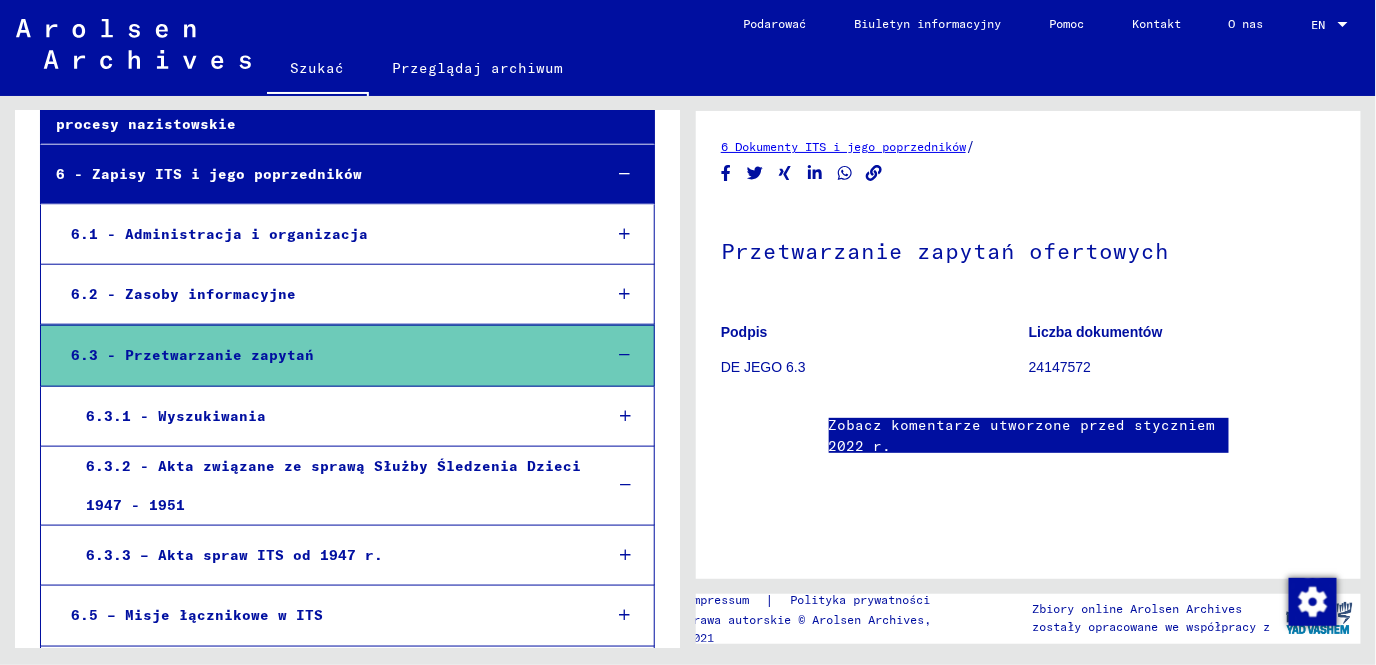 scroll, scrollTop: 773, scrollLeft: 0, axis: vertical 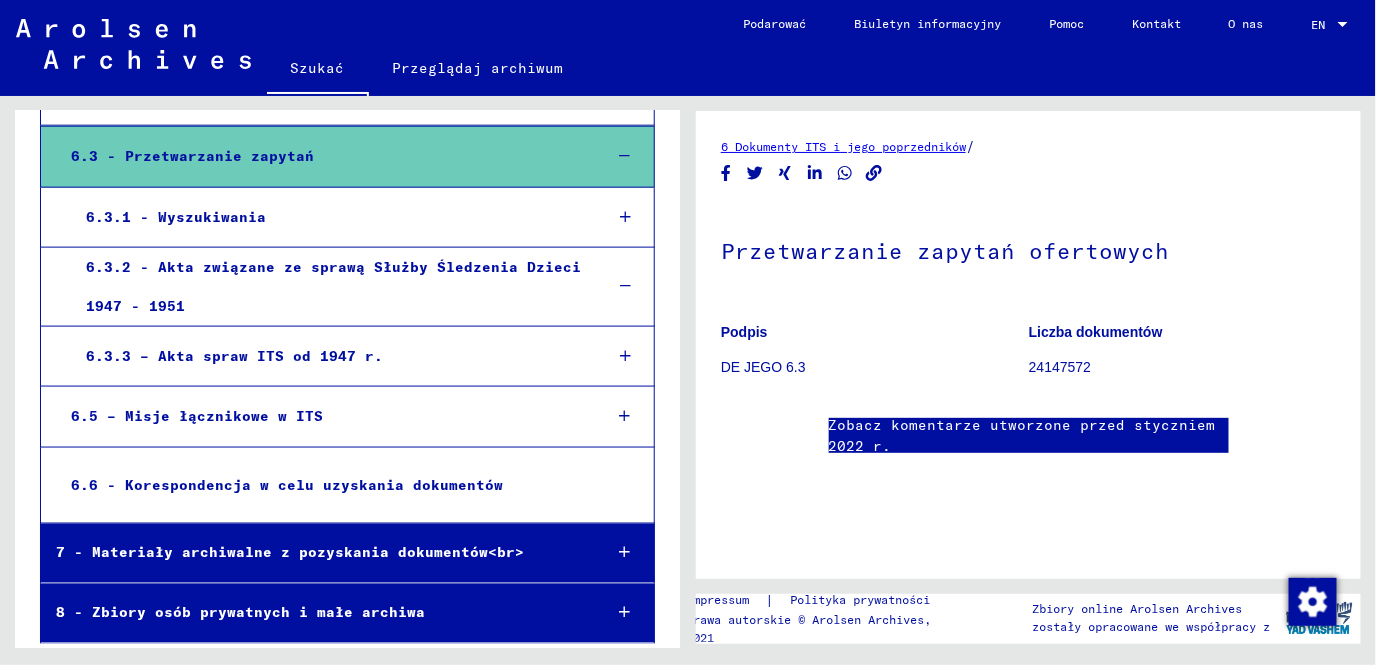 click on "Szukać   Przeglądaj archiwum   Detailfragen/-infos zu den Dokumenten? Stelle hier einen kostenlosen Antrag.  Podarować Biuletyn informacyjny Pomoc Kontakt O nas EN EN" 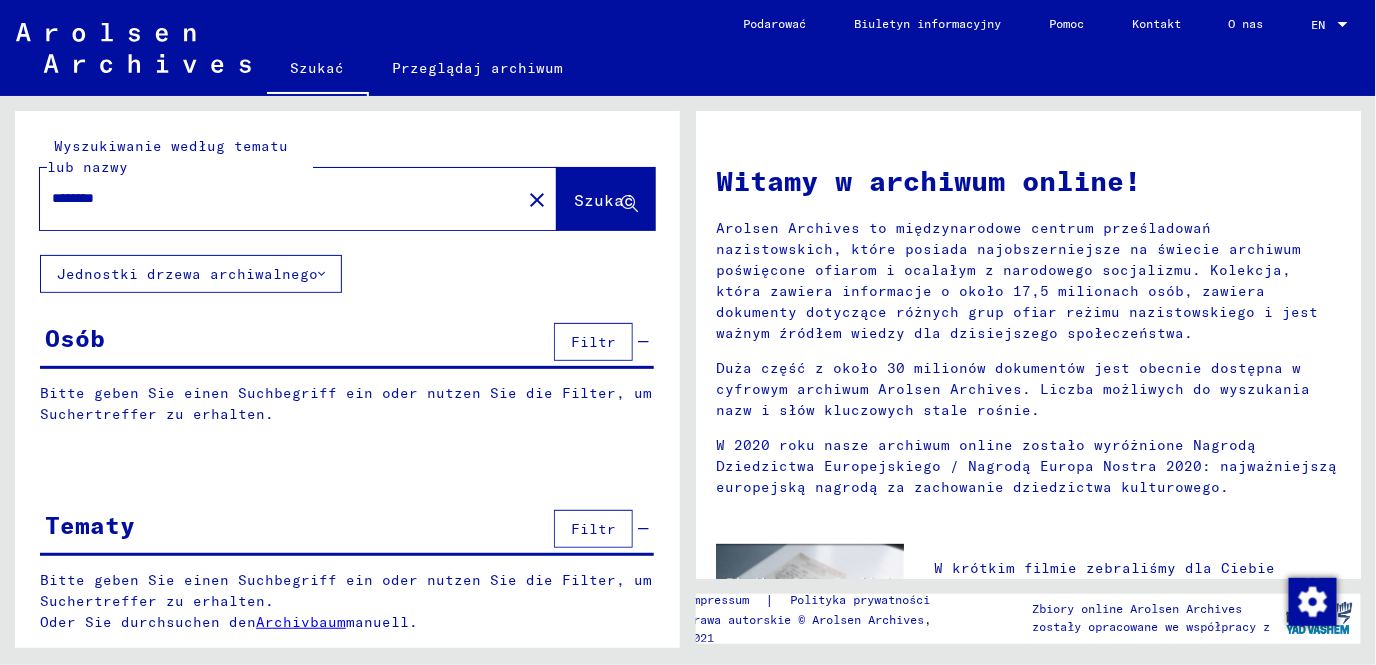 type on "**********" 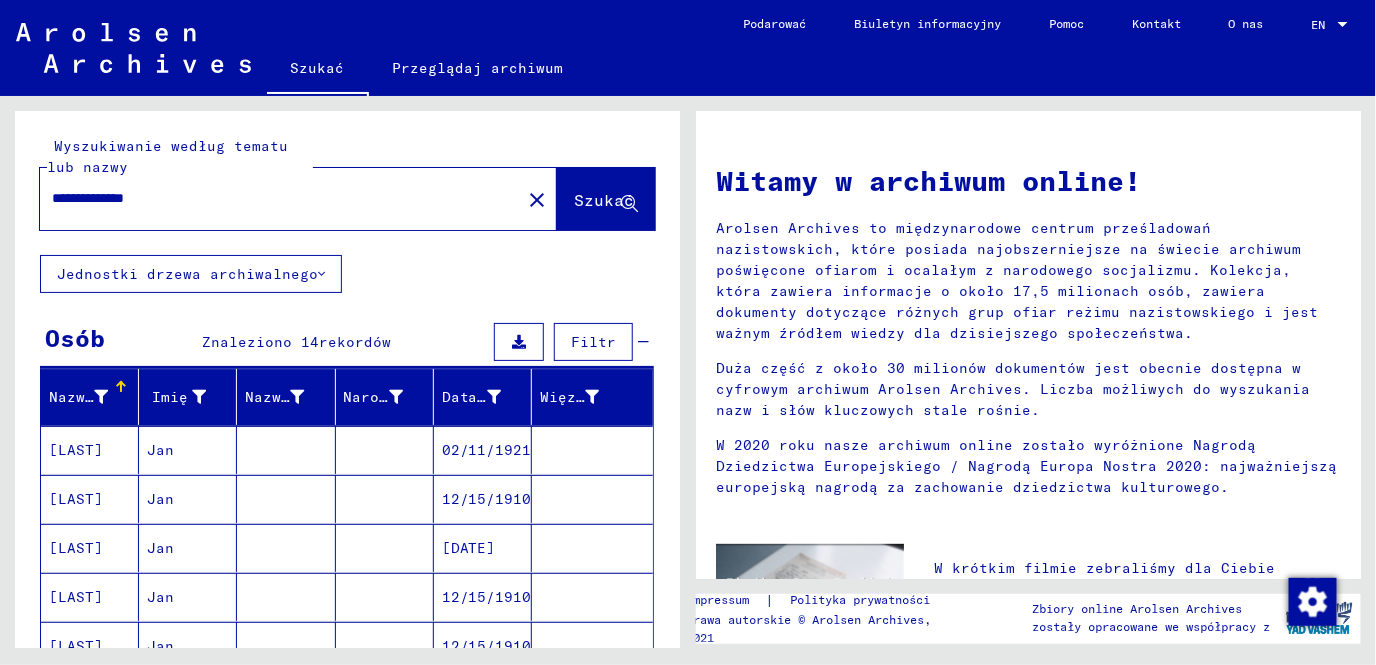 click on "**********" at bounding box center [274, 198] 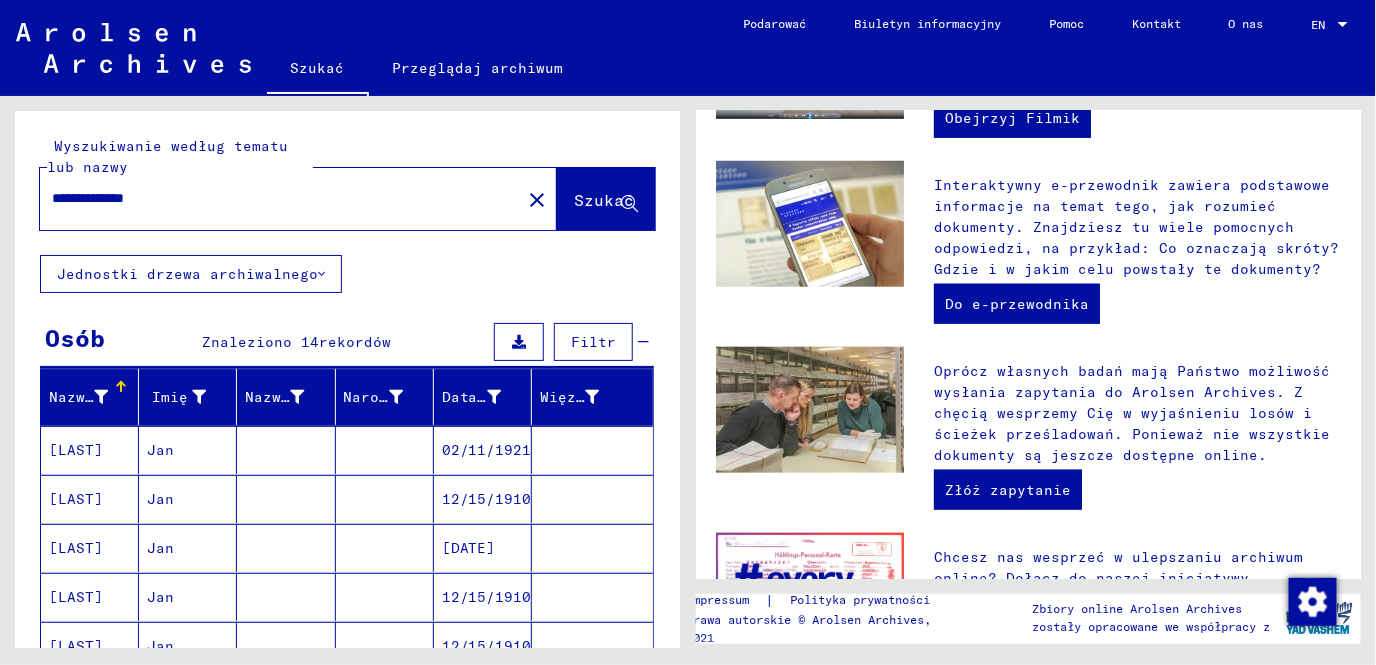 scroll, scrollTop: 538, scrollLeft: 0, axis: vertical 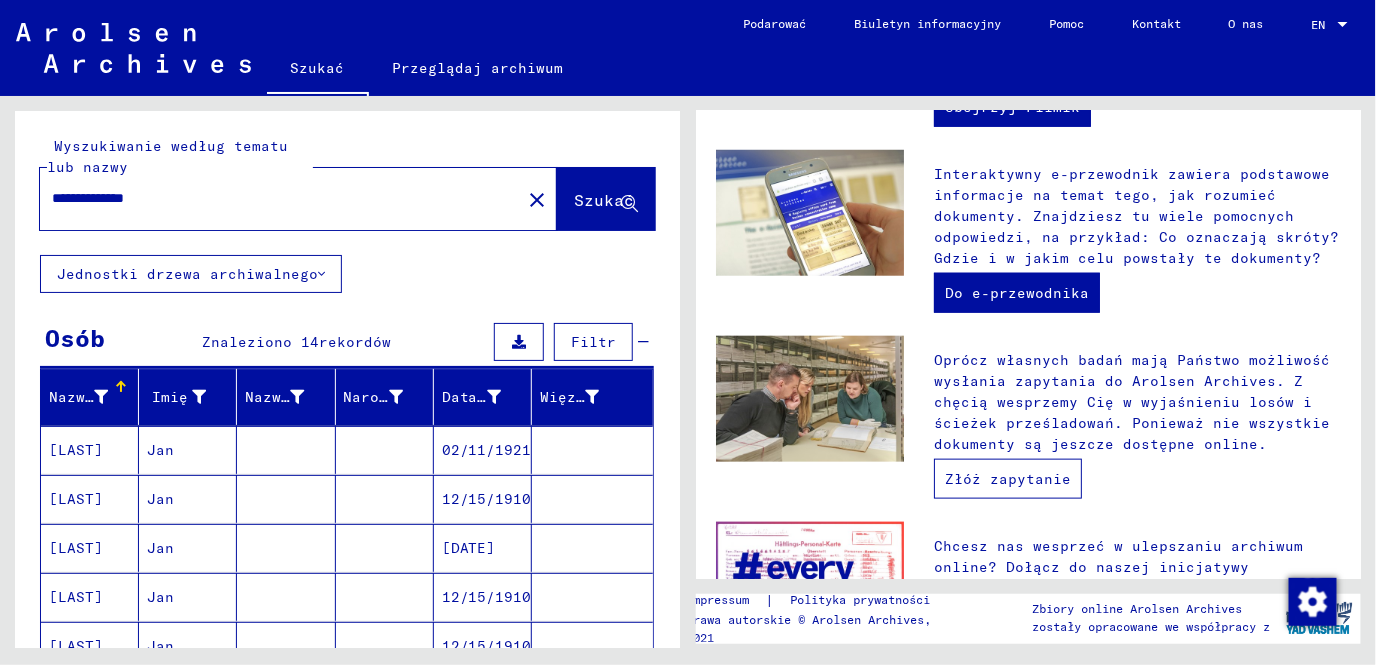 click on "Złóż zapytanie" at bounding box center [1008, 479] 